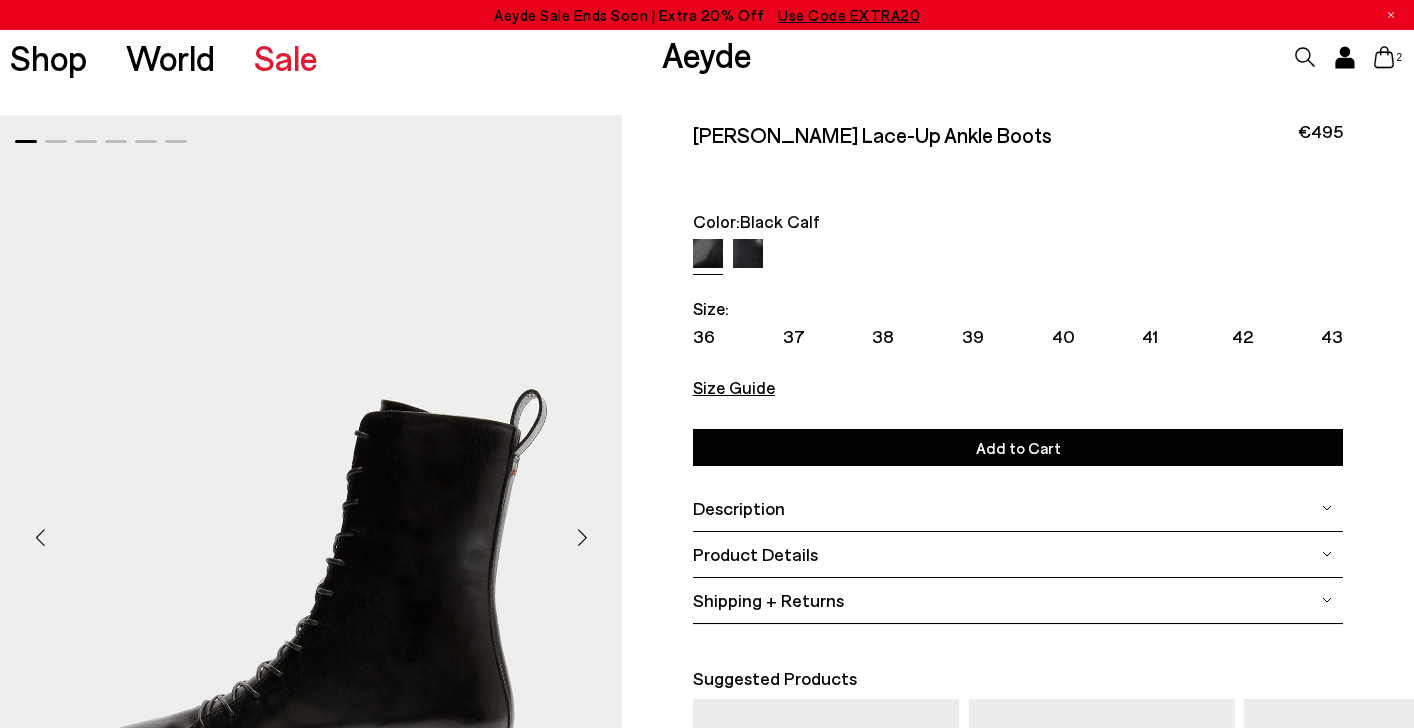 scroll, scrollTop: 0, scrollLeft: 0, axis: both 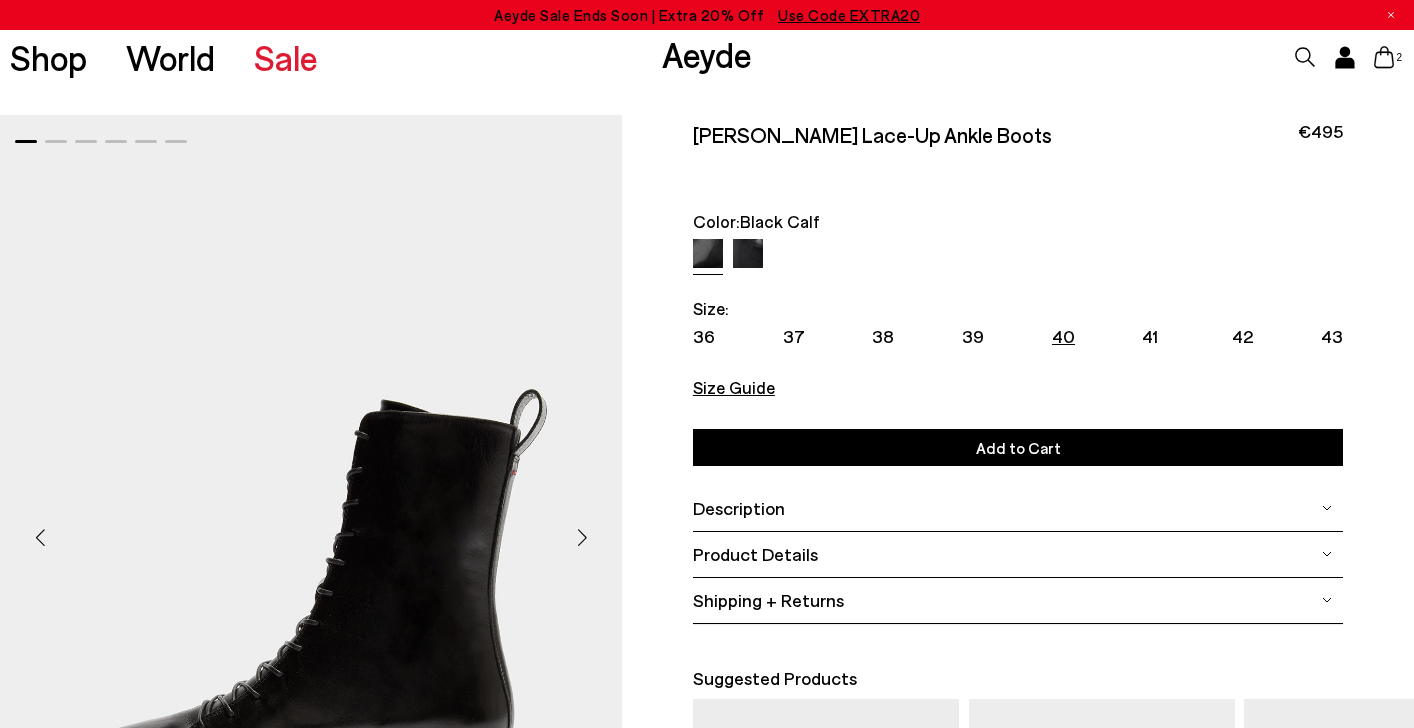 click on "40" at bounding box center [1063, 336] 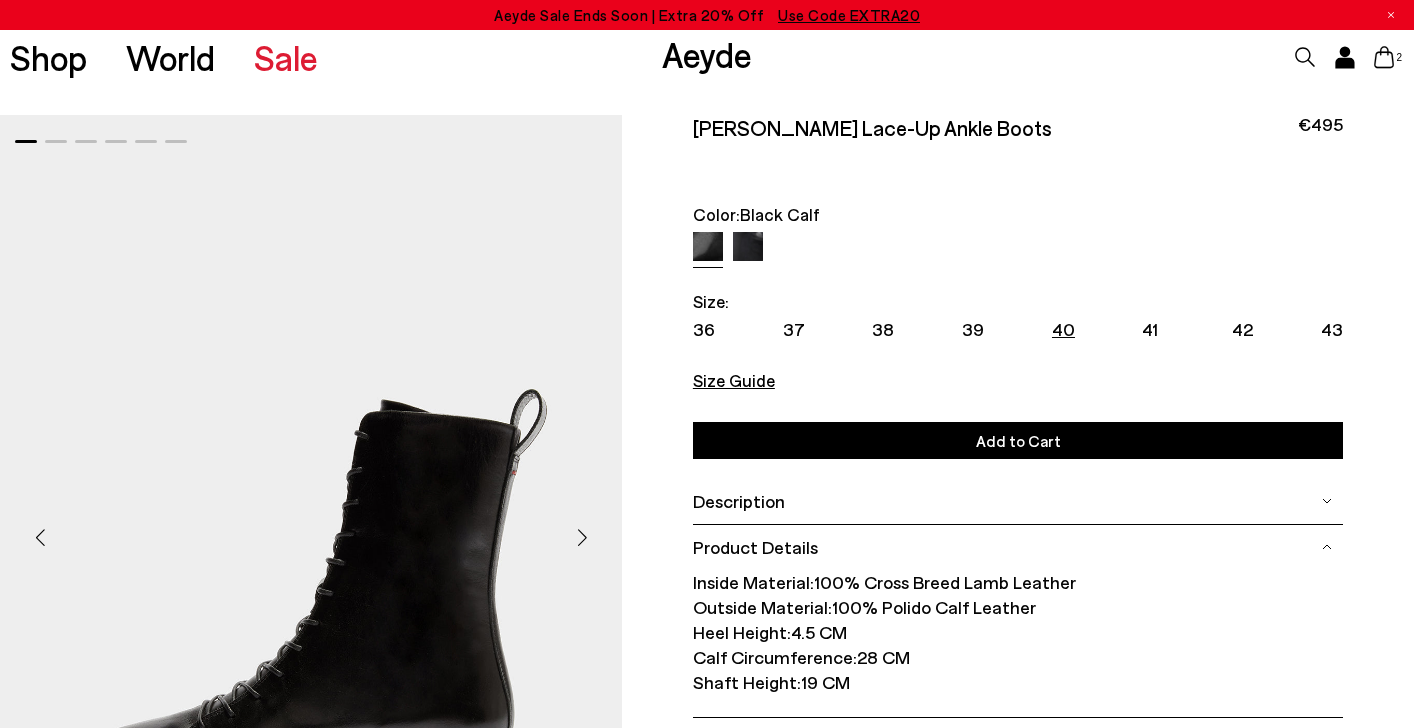 scroll, scrollTop: 0, scrollLeft: 0, axis: both 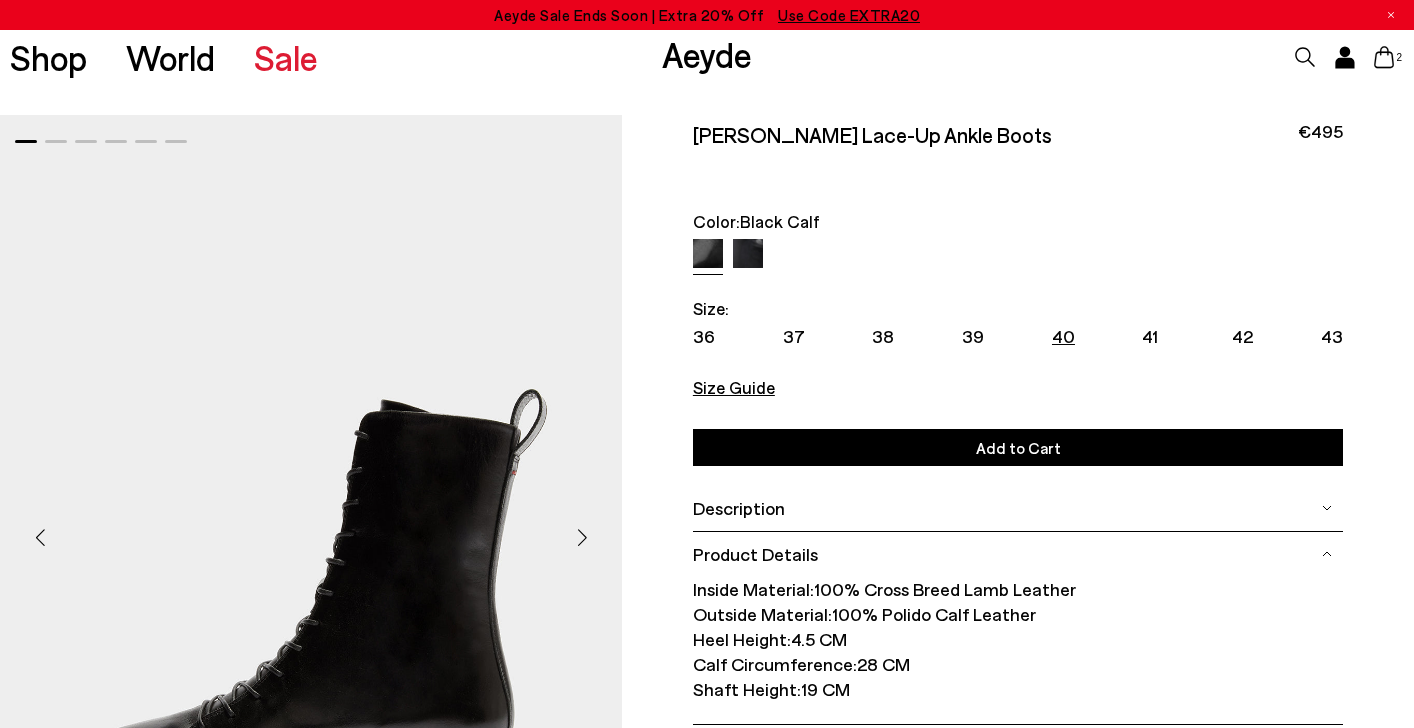 click 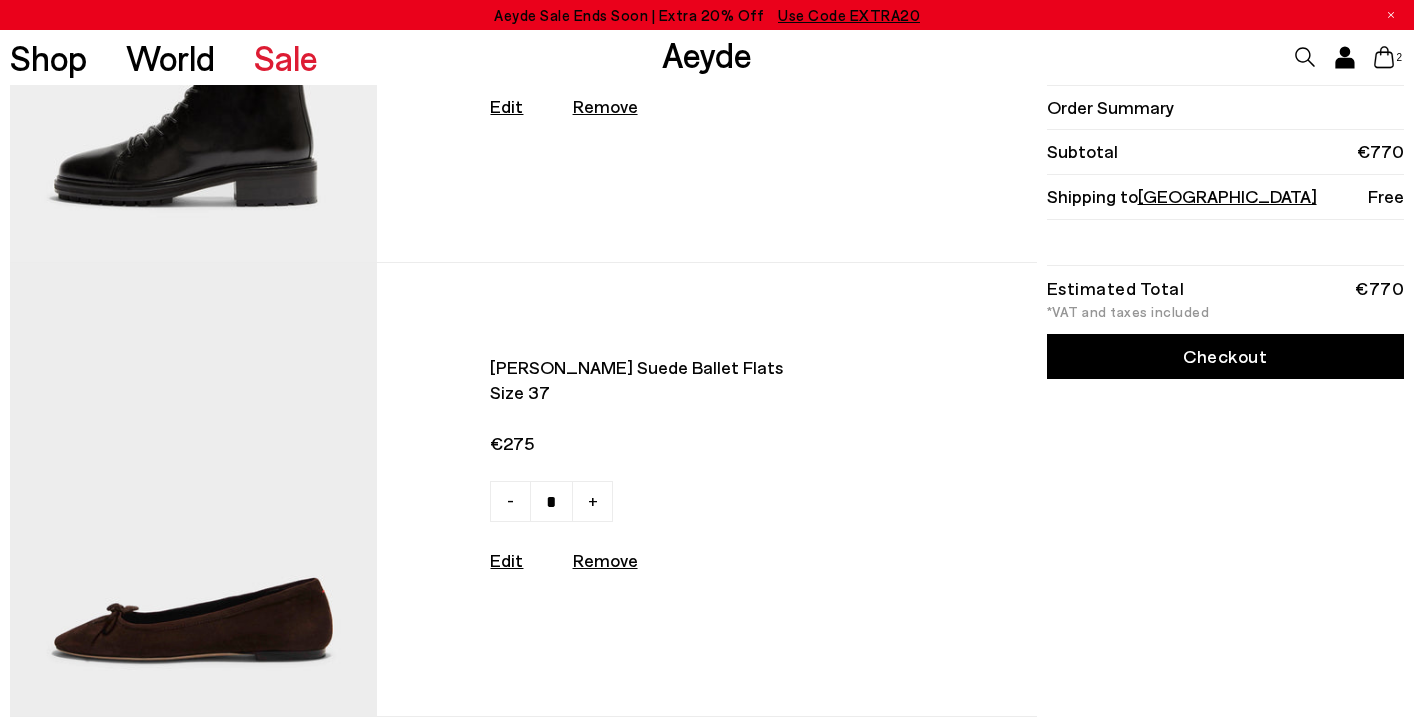 scroll, scrollTop: 322, scrollLeft: 0, axis: vertical 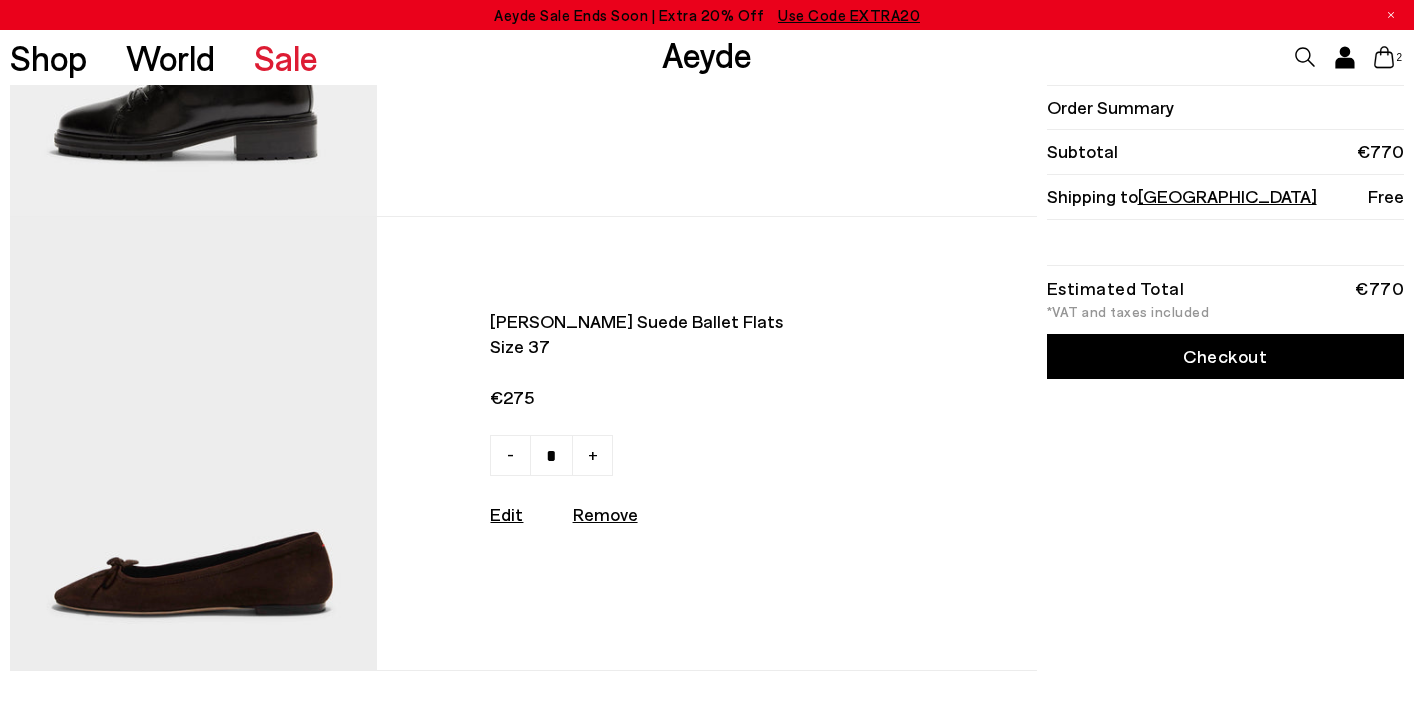 click on "Remove" at bounding box center (605, 514) 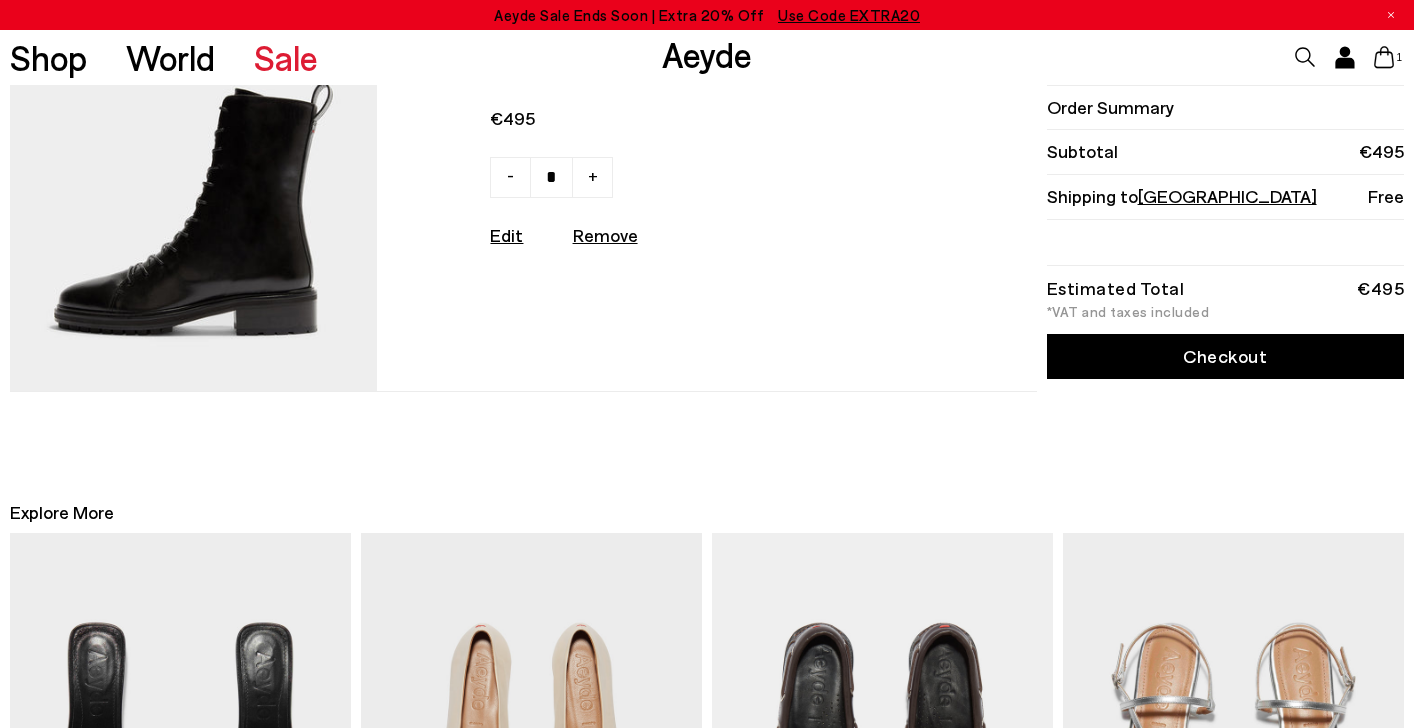 scroll, scrollTop: 0, scrollLeft: 0, axis: both 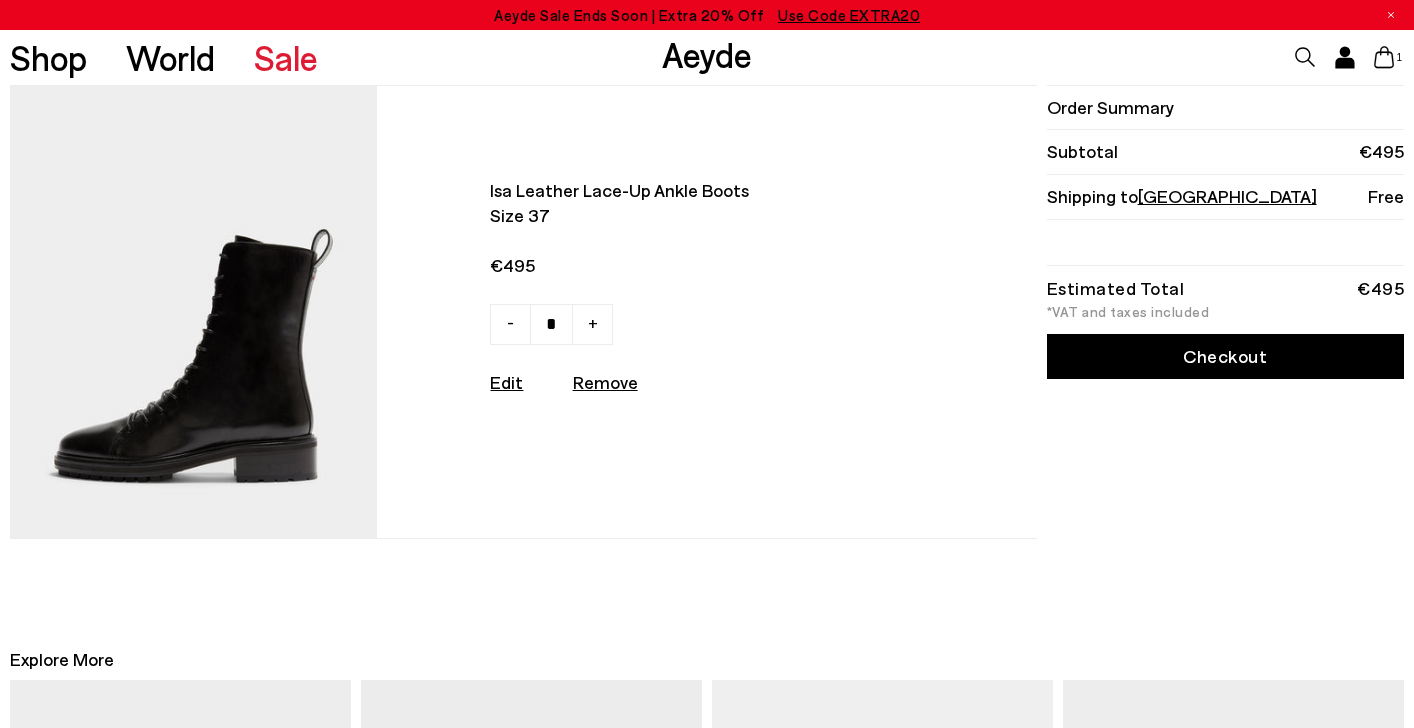 click on "Checkout" at bounding box center [1226, 356] 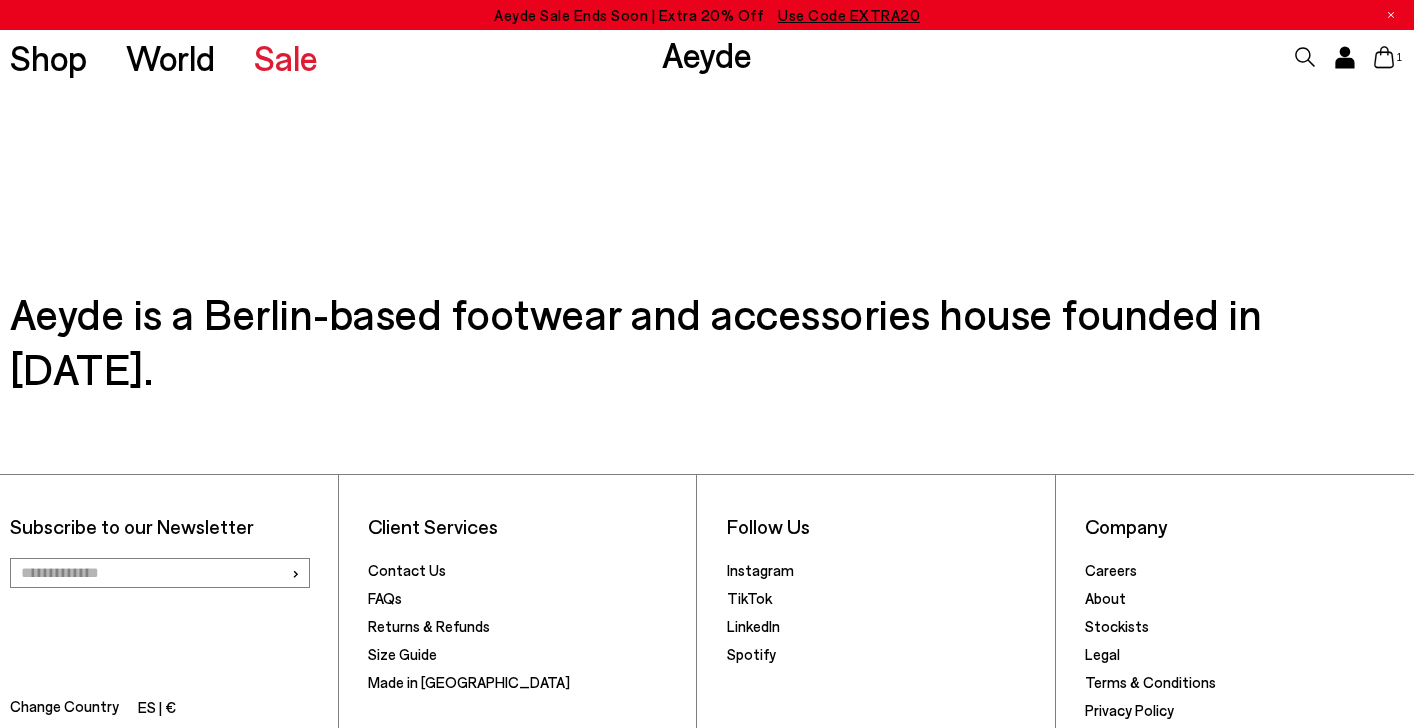 scroll, scrollTop: 4380, scrollLeft: 0, axis: vertical 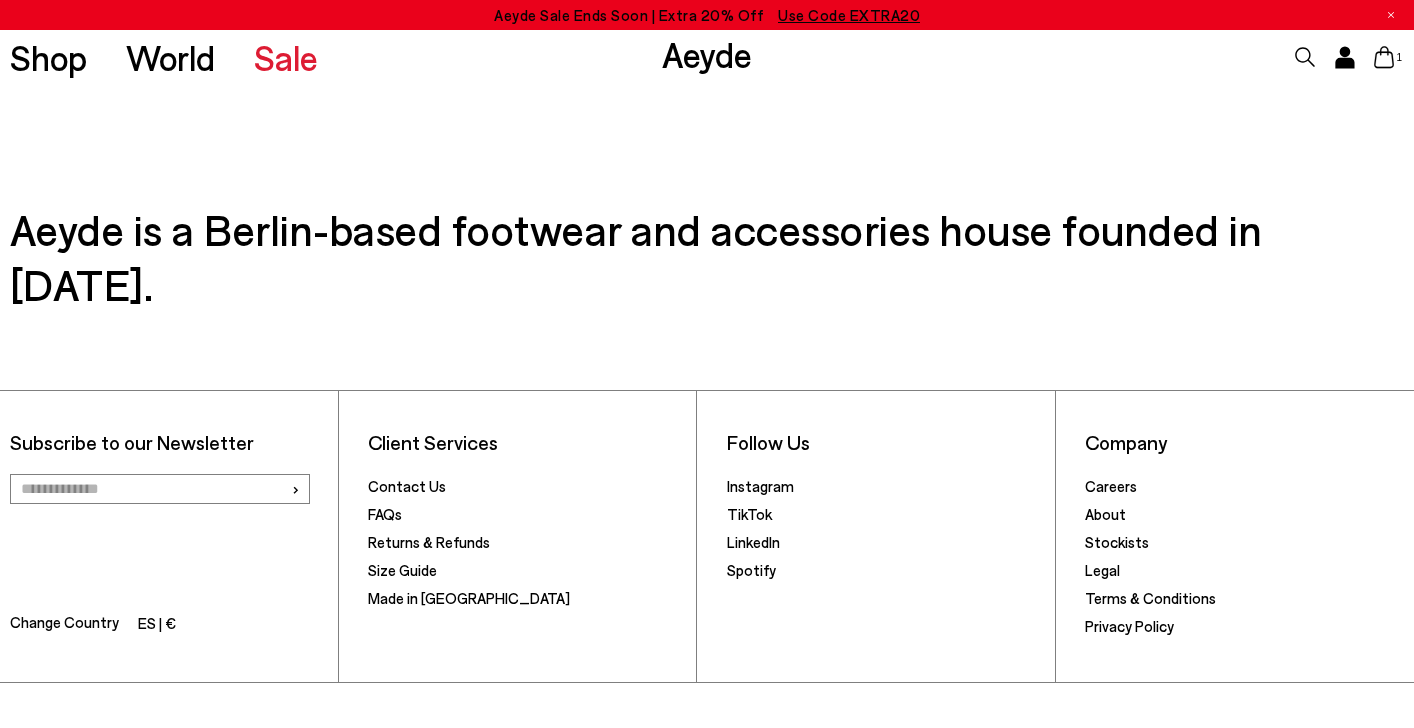 click on "Returns & Refunds" at bounding box center (527, 544) 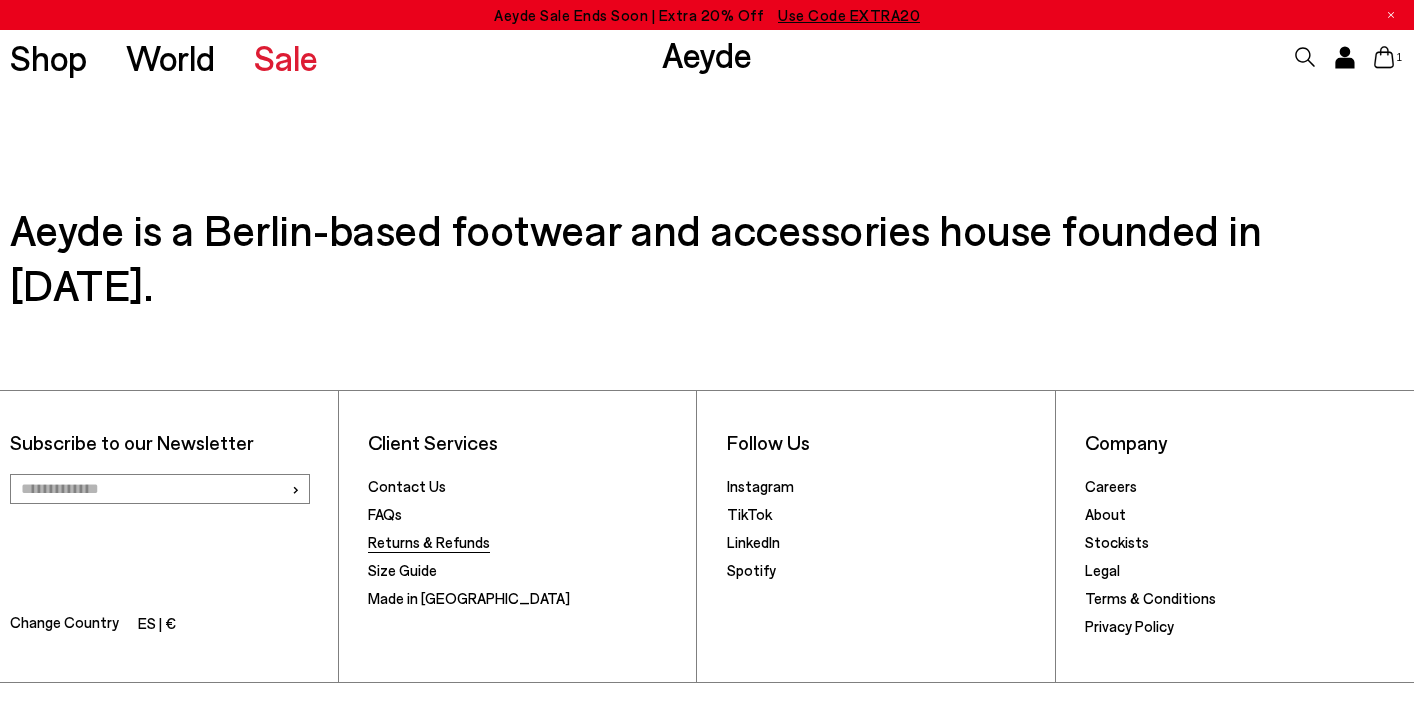 click on "Returns & Refunds" at bounding box center (429, 542) 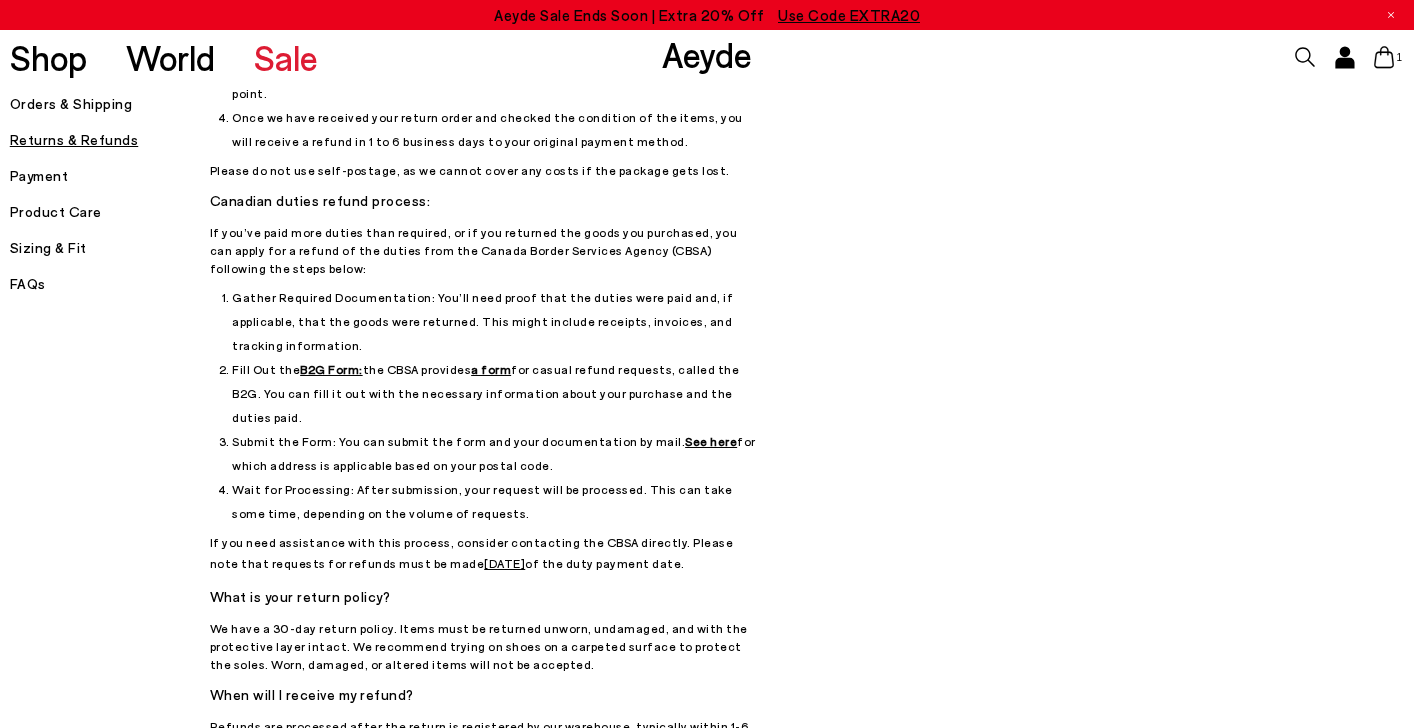 scroll, scrollTop: 554, scrollLeft: 0, axis: vertical 